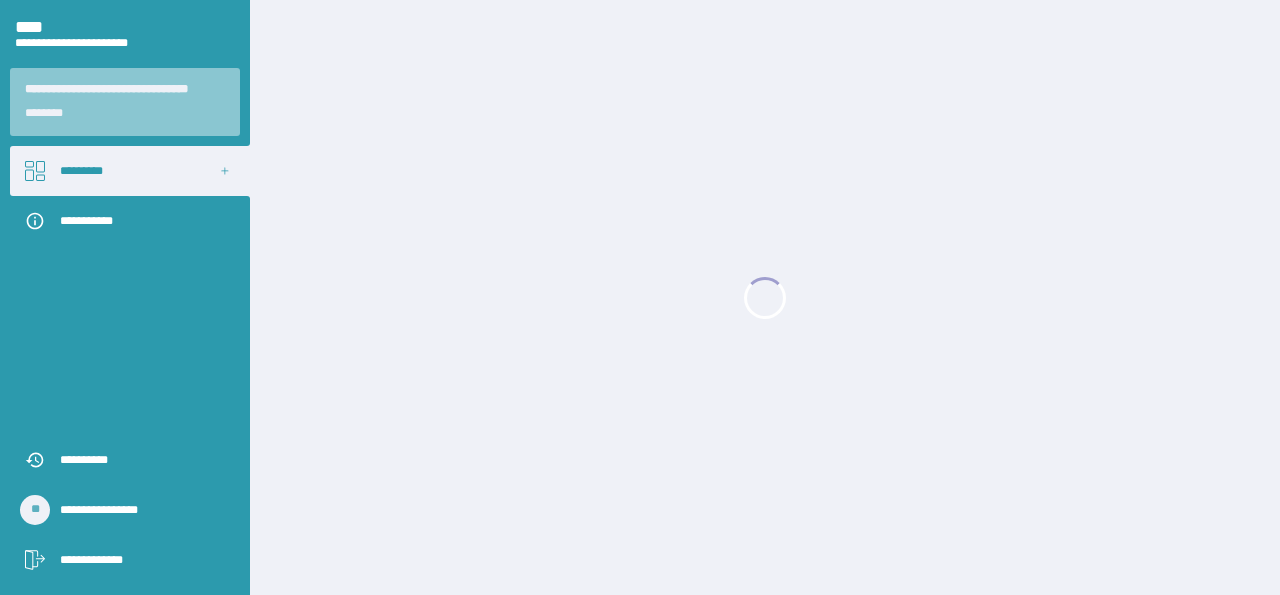 scroll, scrollTop: 0, scrollLeft: 0, axis: both 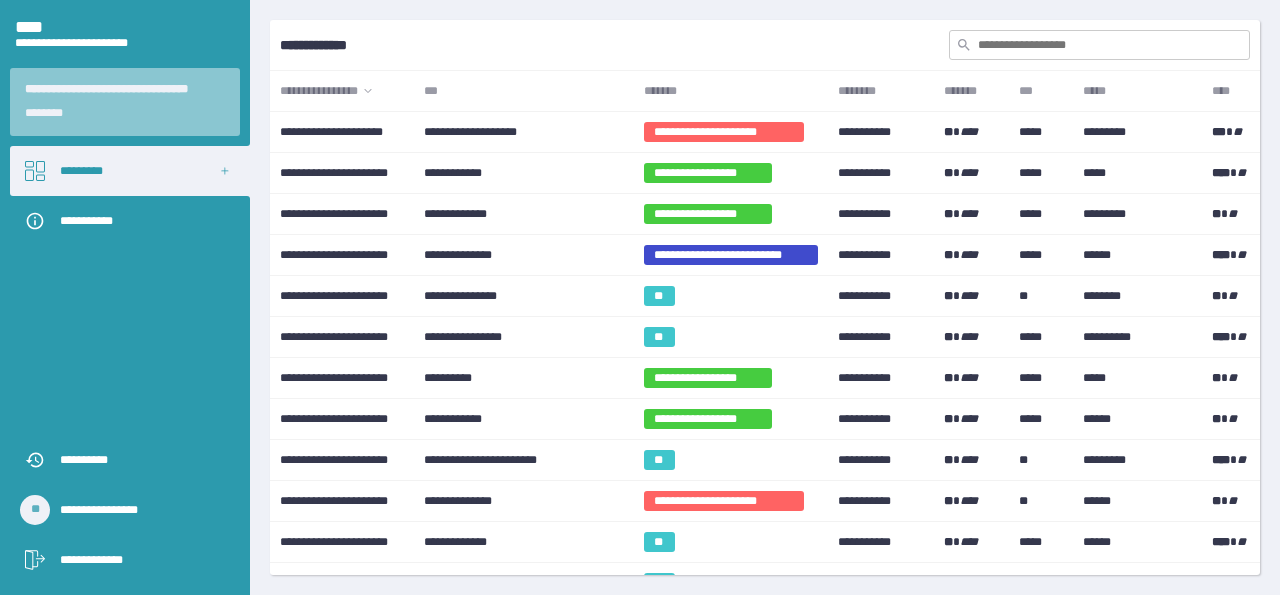 click on "***" at bounding box center [523, 91] 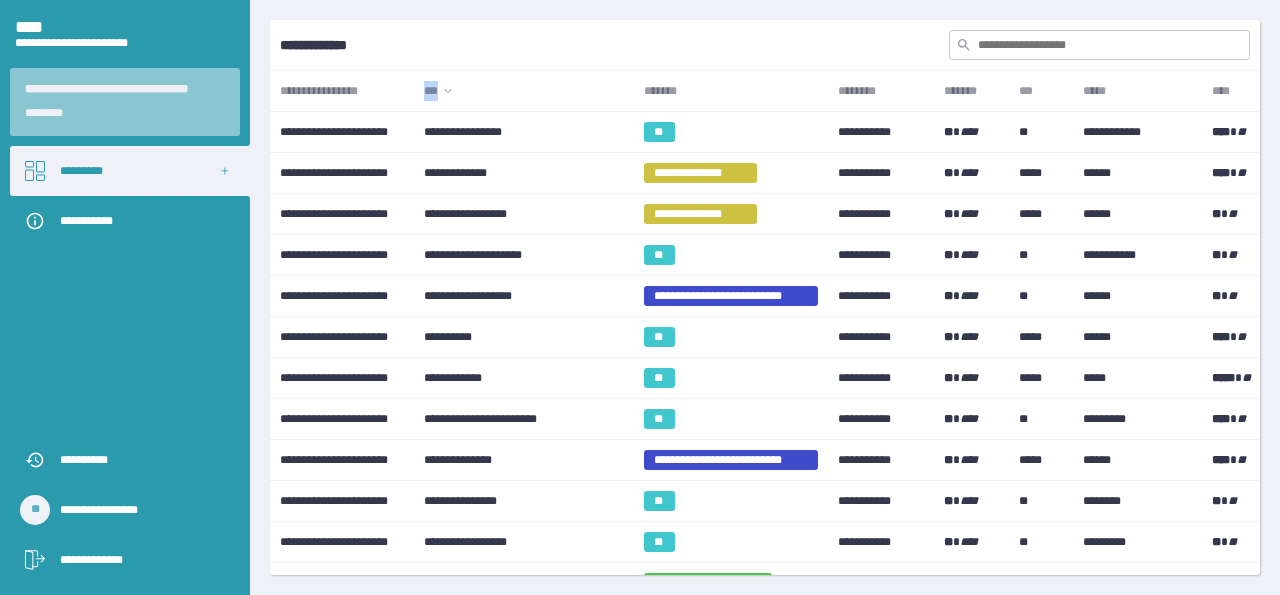 click on "***" at bounding box center (523, 91) 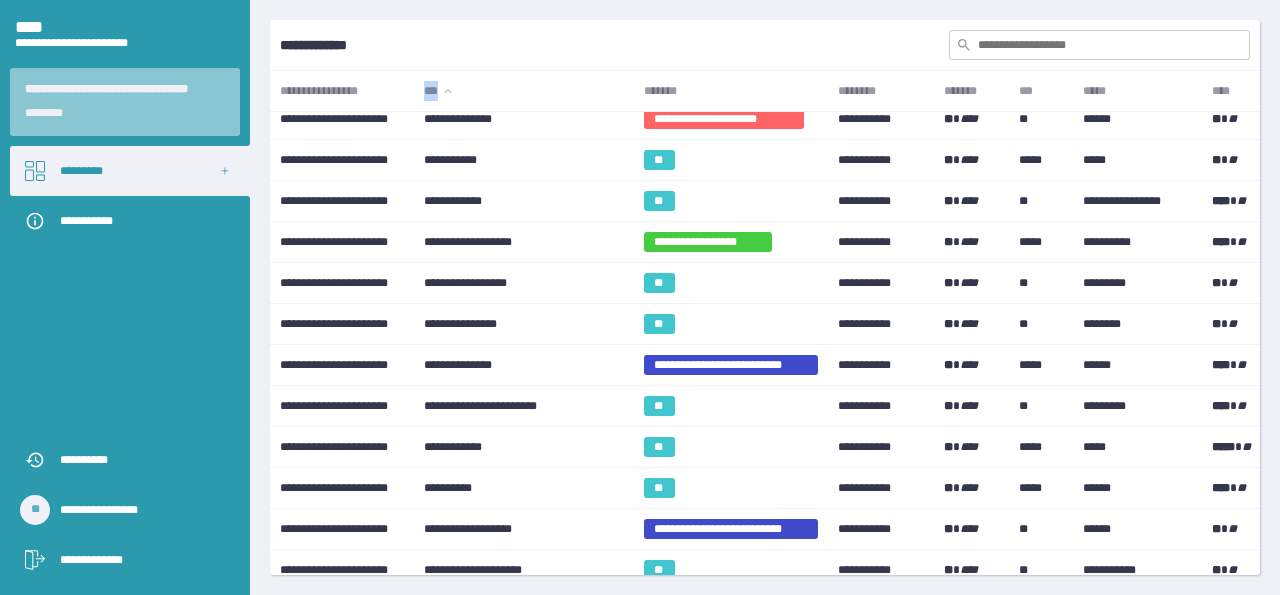 scroll, scrollTop: 1000, scrollLeft: 0, axis: vertical 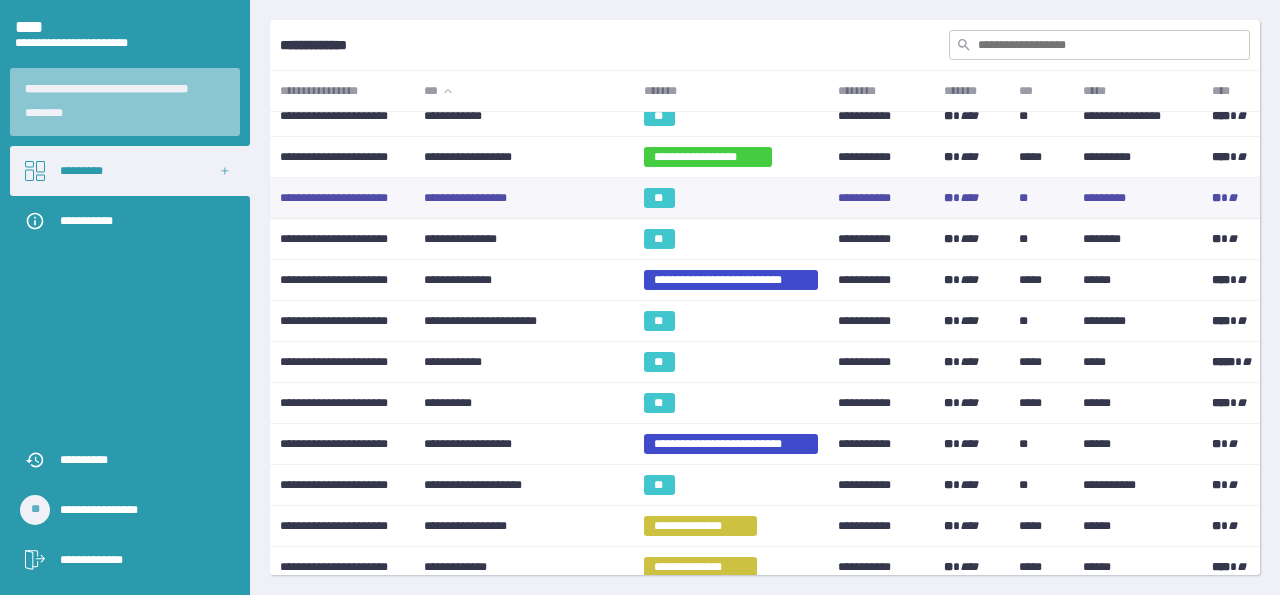 click on "**********" at bounding box center (523, 198) 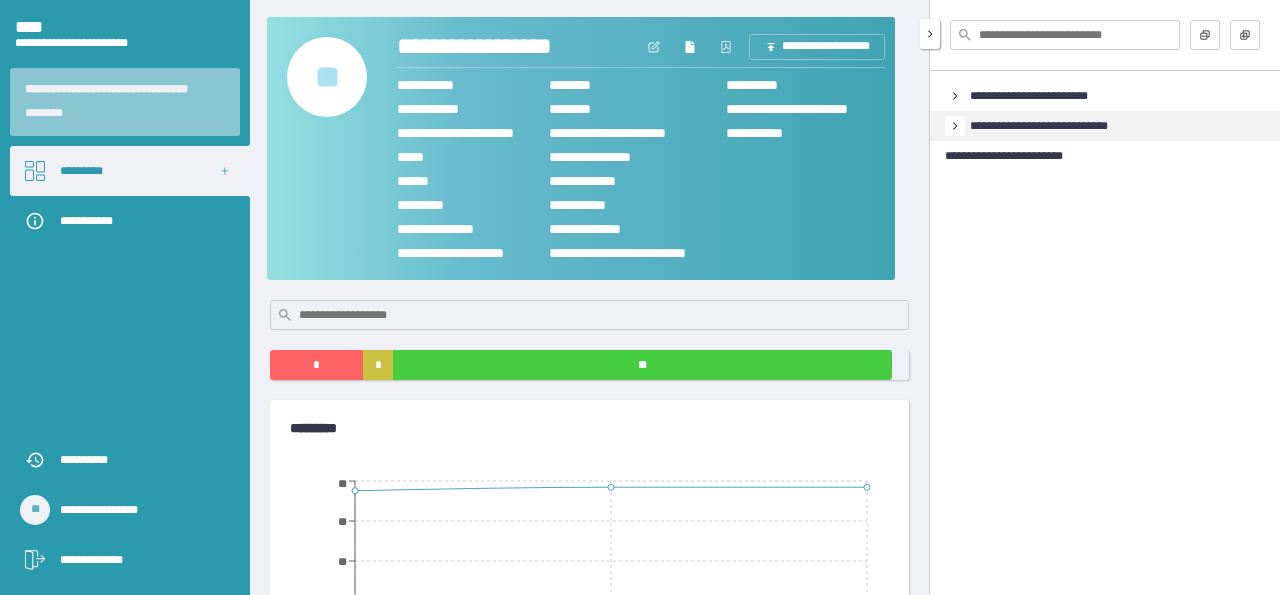click 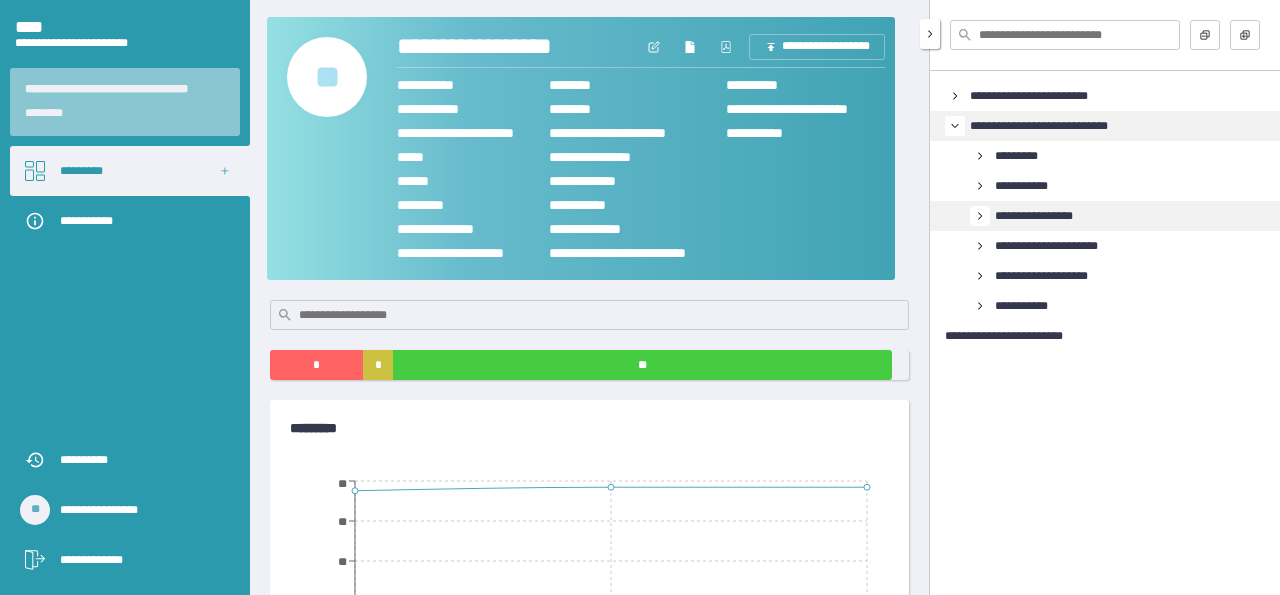 click 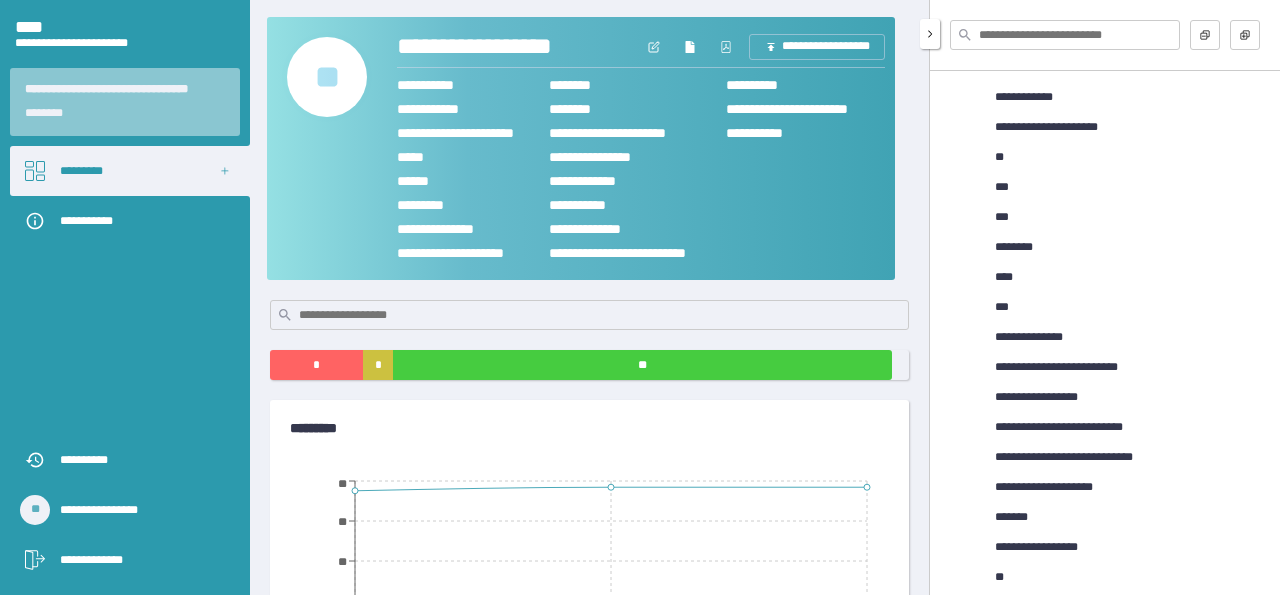 scroll, scrollTop: 1000, scrollLeft: 0, axis: vertical 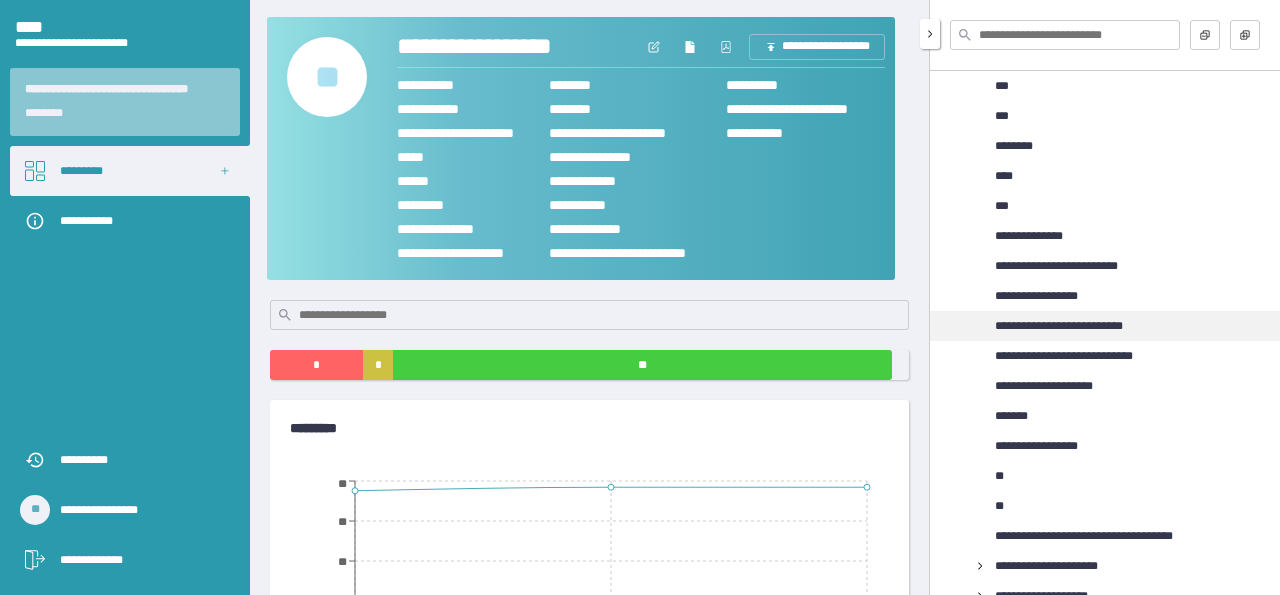 click on "**********" at bounding box center [1069, 326] 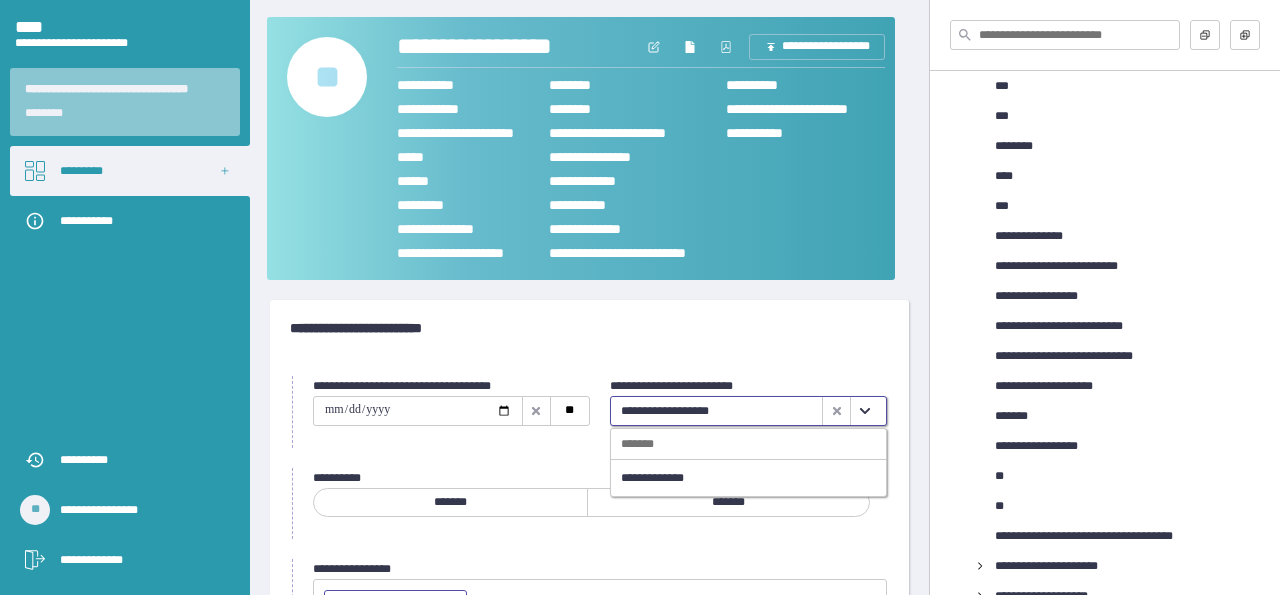 click 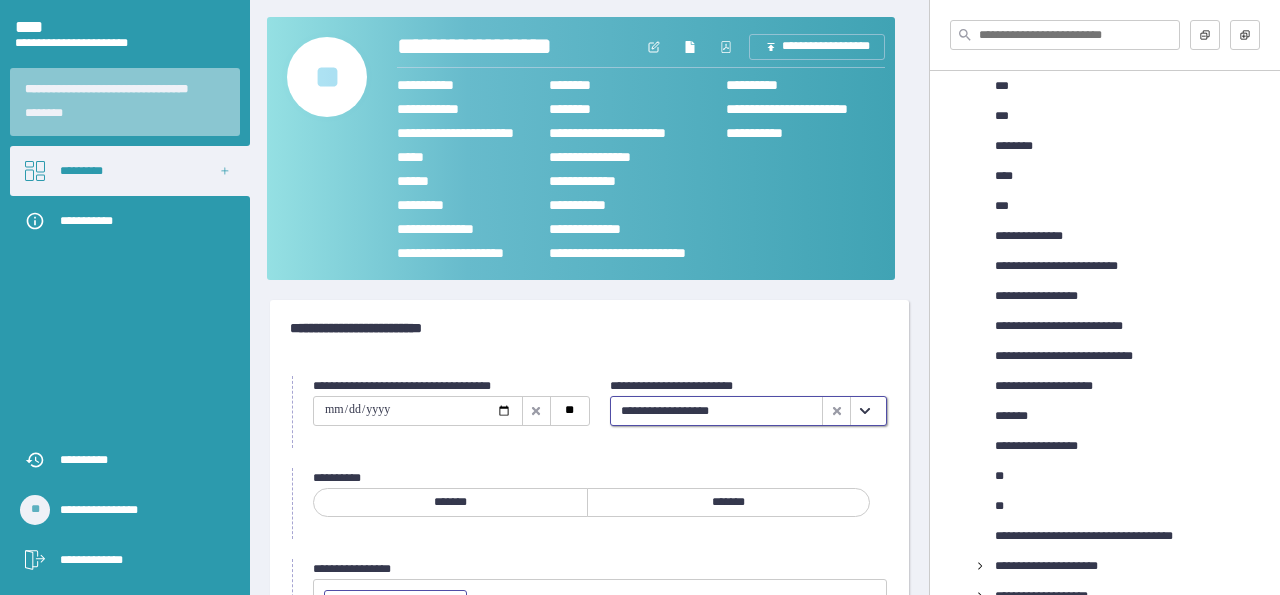 click at bounding box center [864, 411] 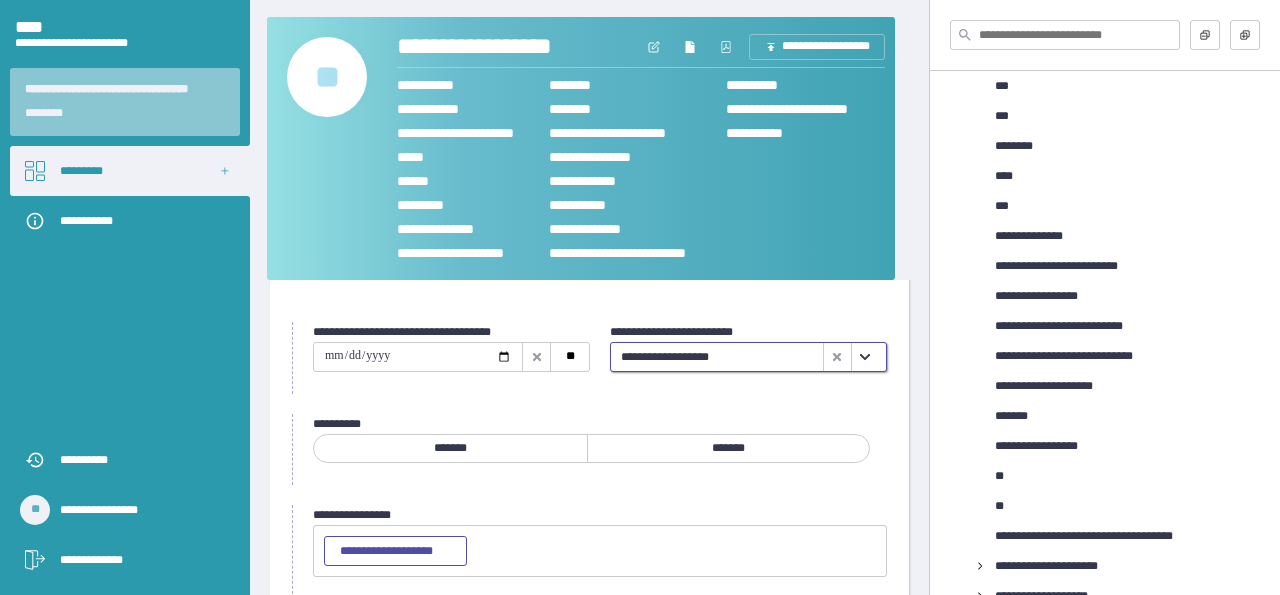 scroll, scrollTop: 167, scrollLeft: 0, axis: vertical 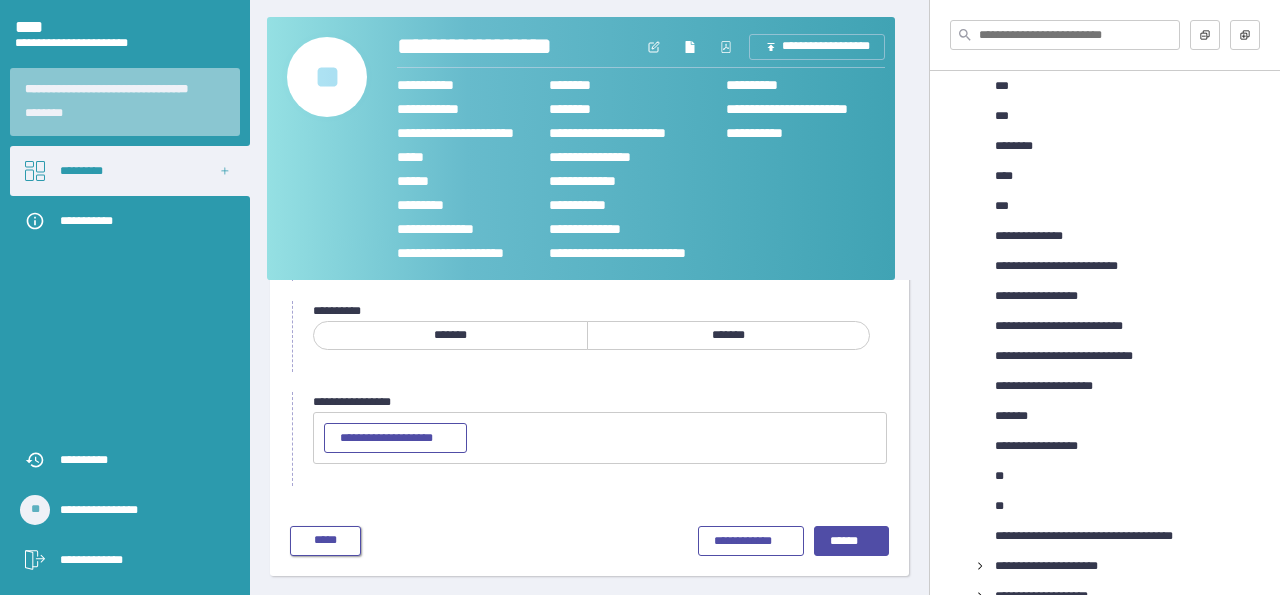 click on "*****" at bounding box center [325, 540] 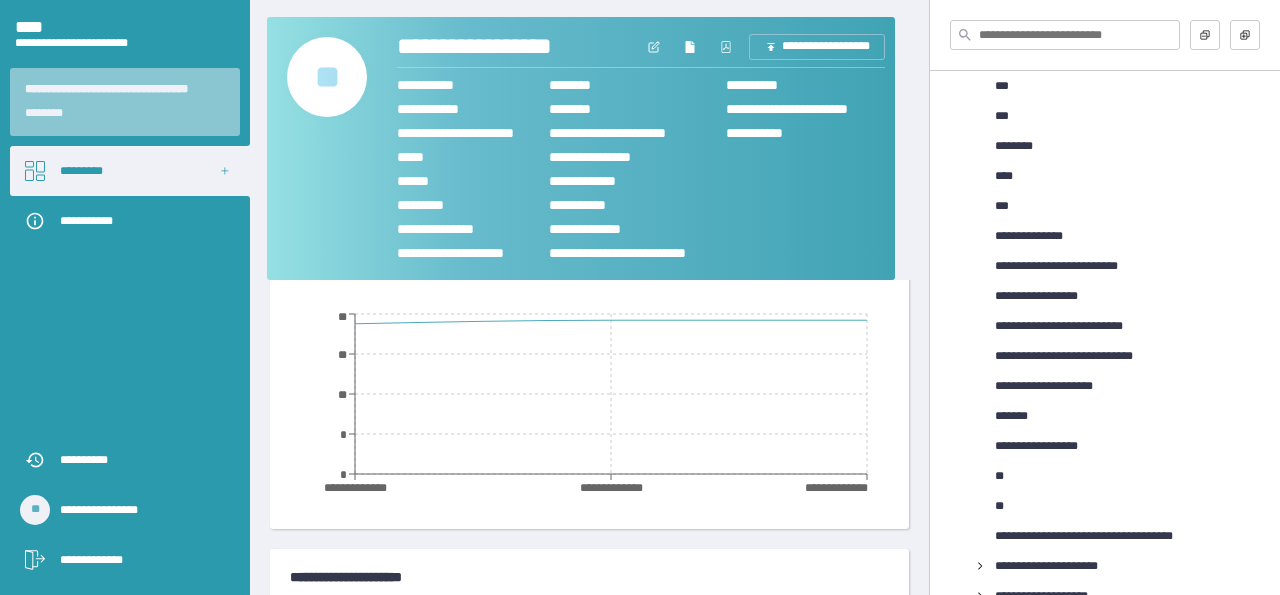 scroll, scrollTop: 0, scrollLeft: 0, axis: both 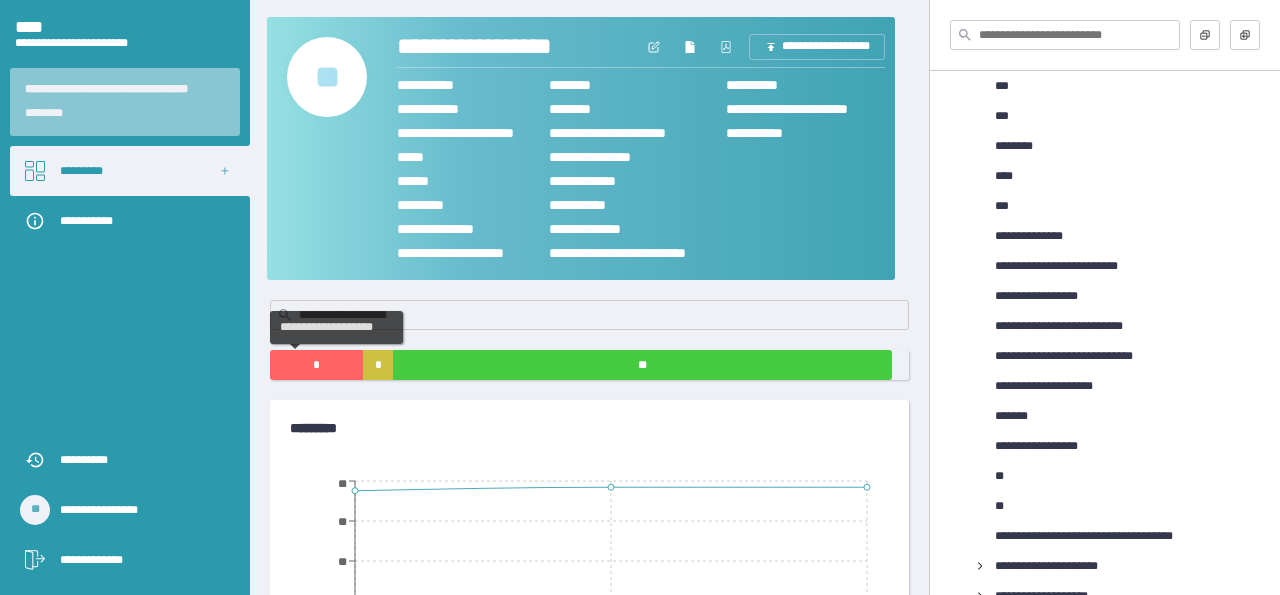 click on "*" at bounding box center (316, 365) 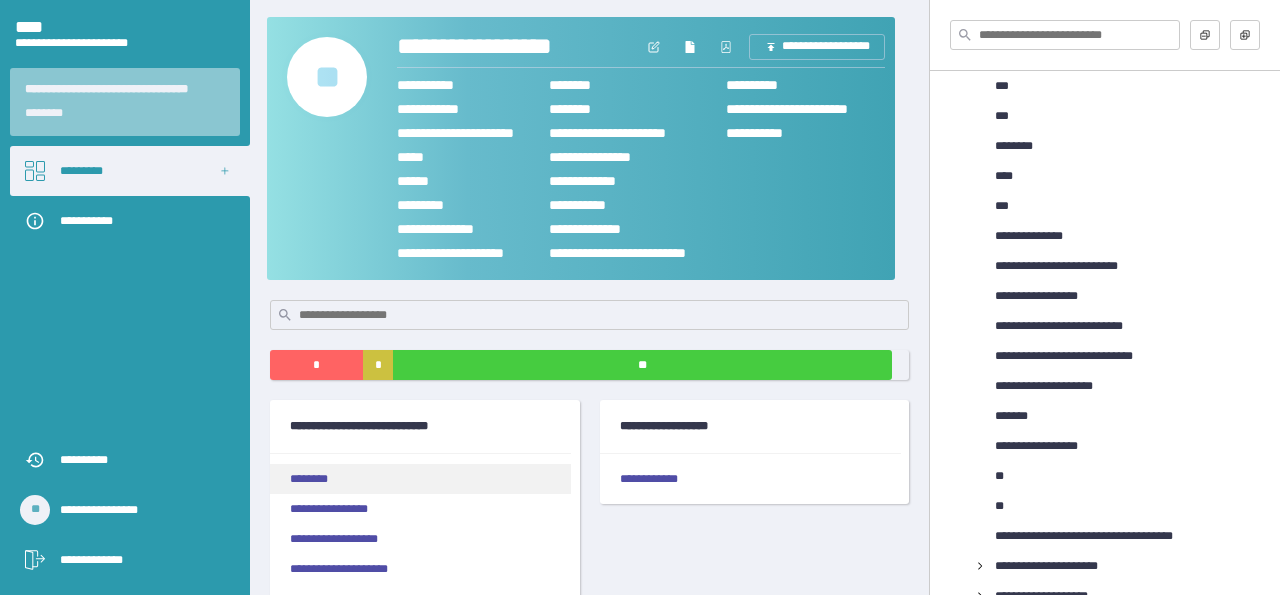 scroll, scrollTop: 100, scrollLeft: 0, axis: vertical 